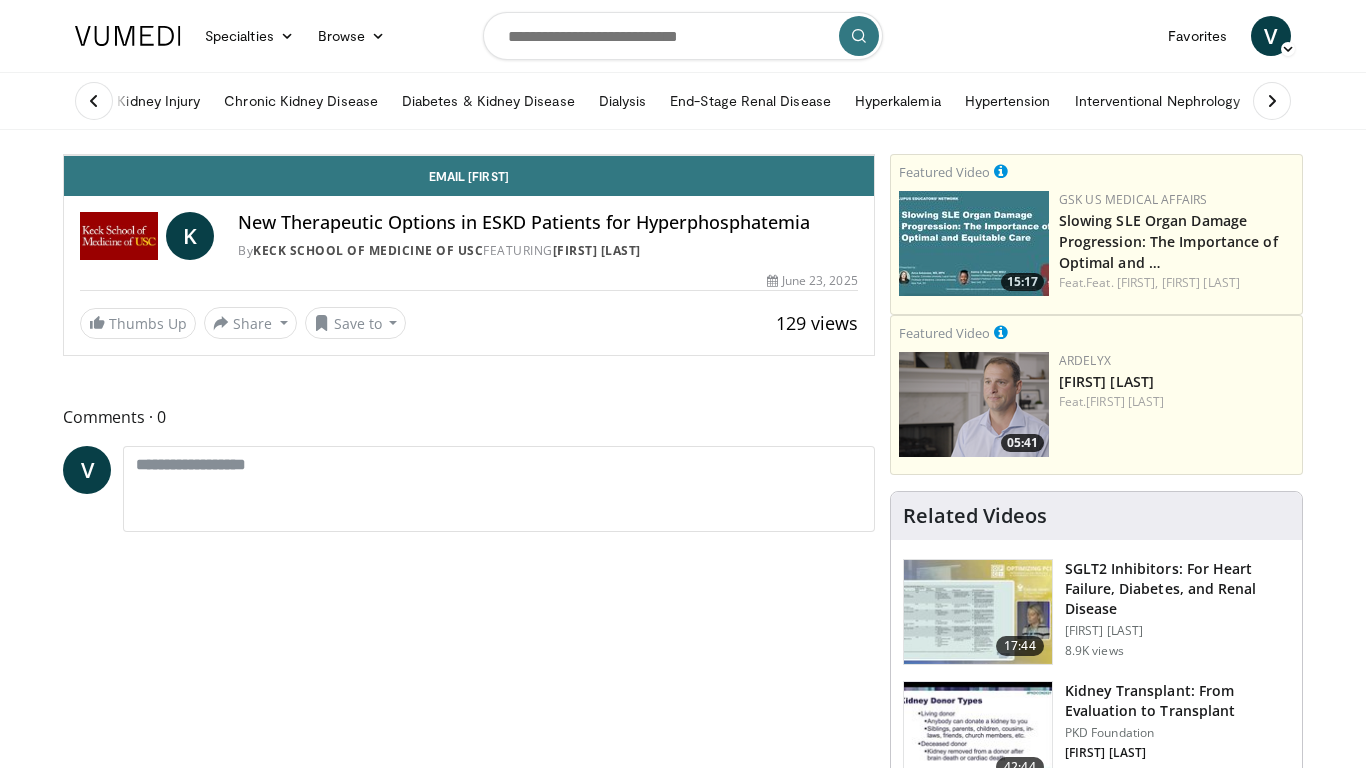 scroll, scrollTop: 200, scrollLeft: 0, axis: vertical 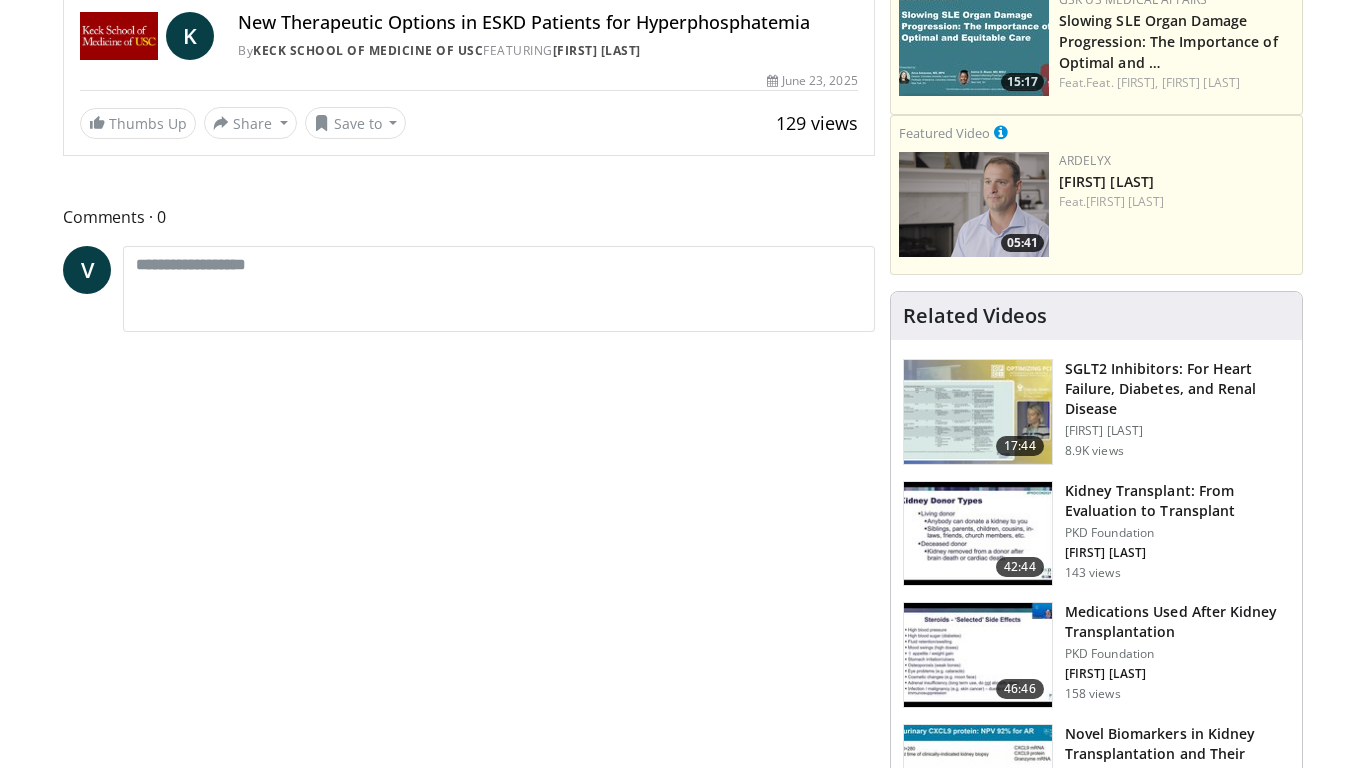 click at bounding box center (84, -65) 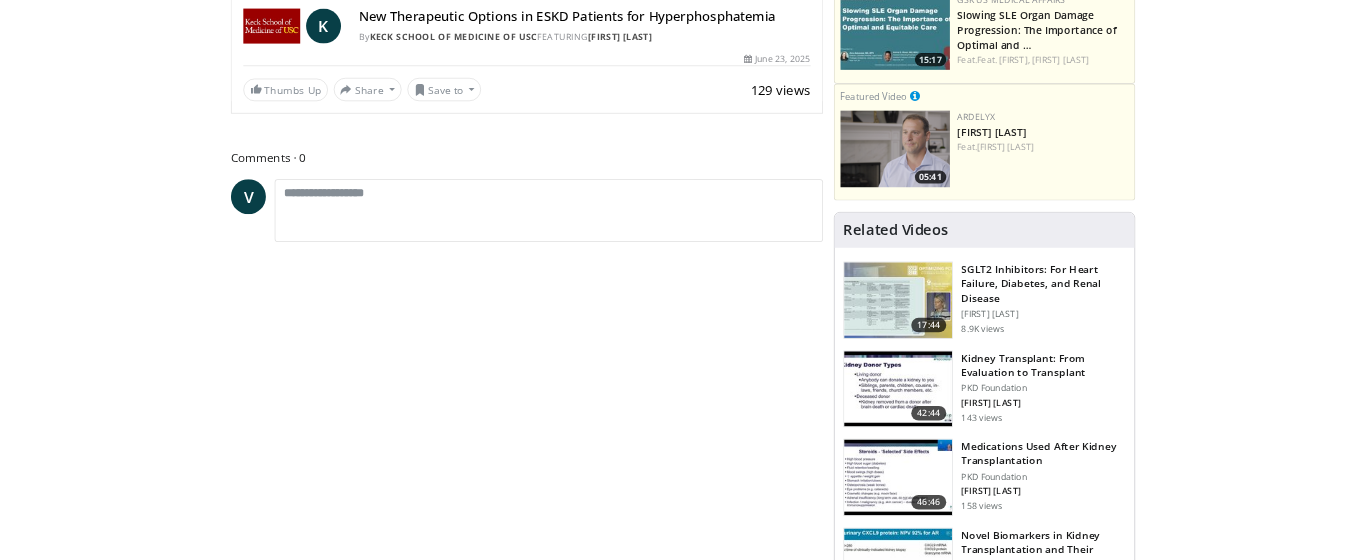 scroll, scrollTop: 656, scrollLeft: 0, axis: vertical 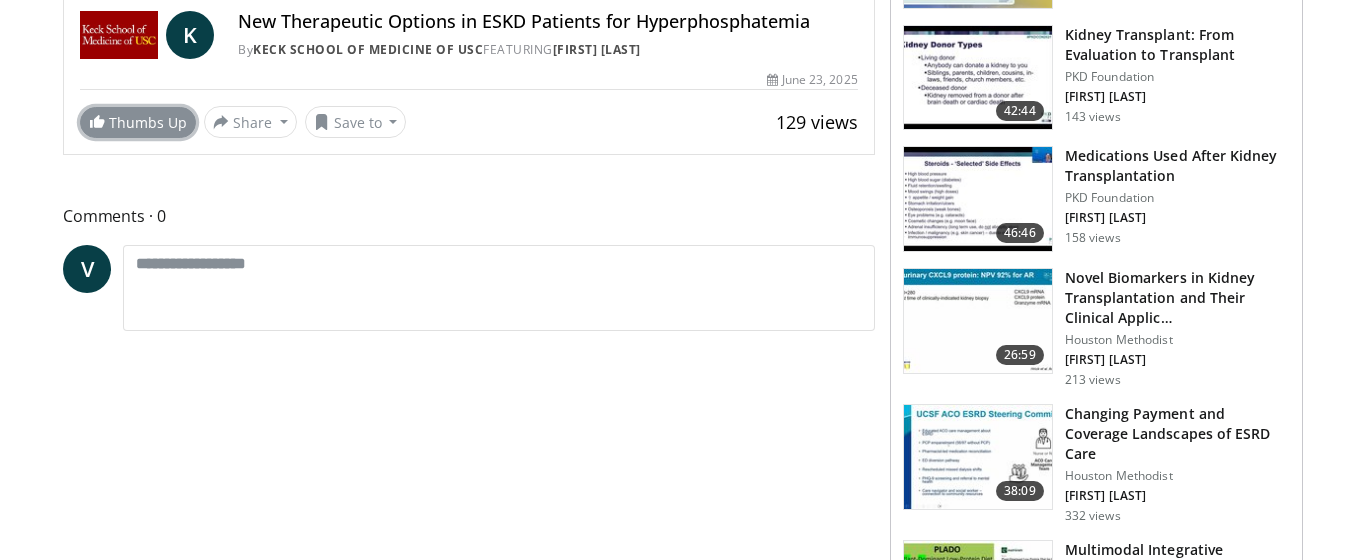 click on "Thumbs Up" at bounding box center [138, 122] 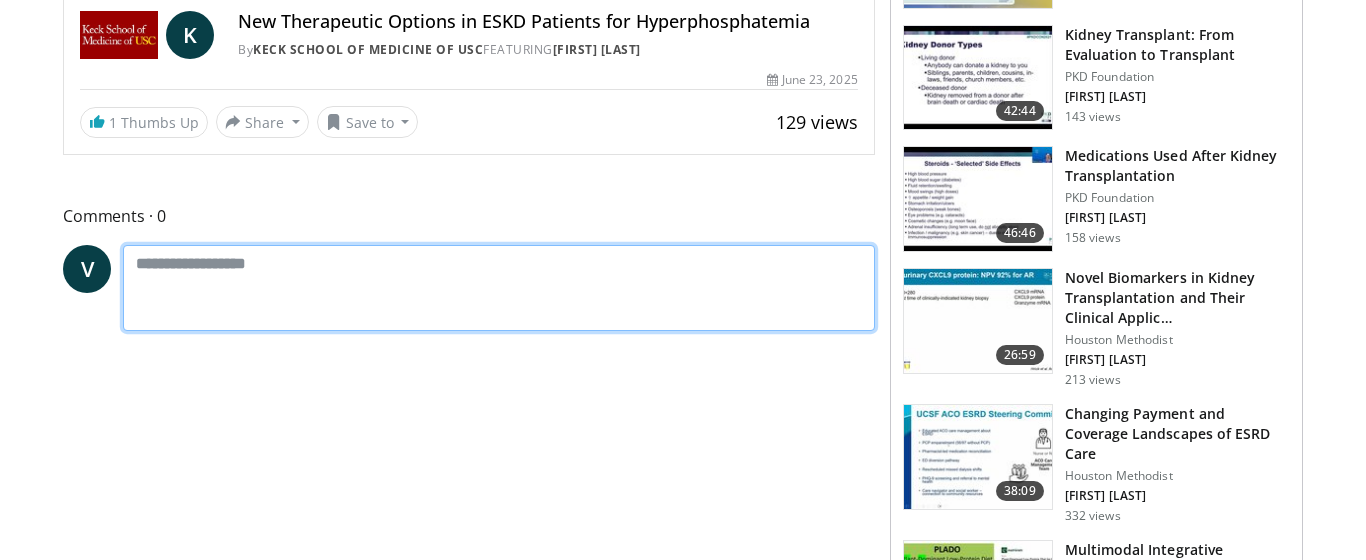 click at bounding box center (499, 288) 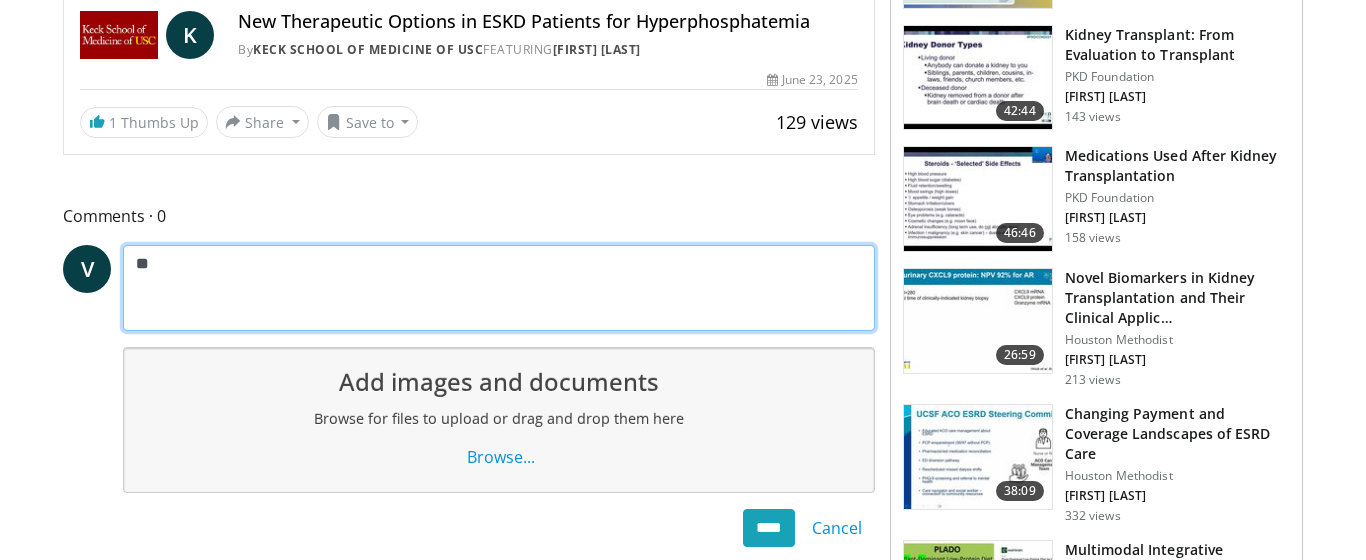 type on "*" 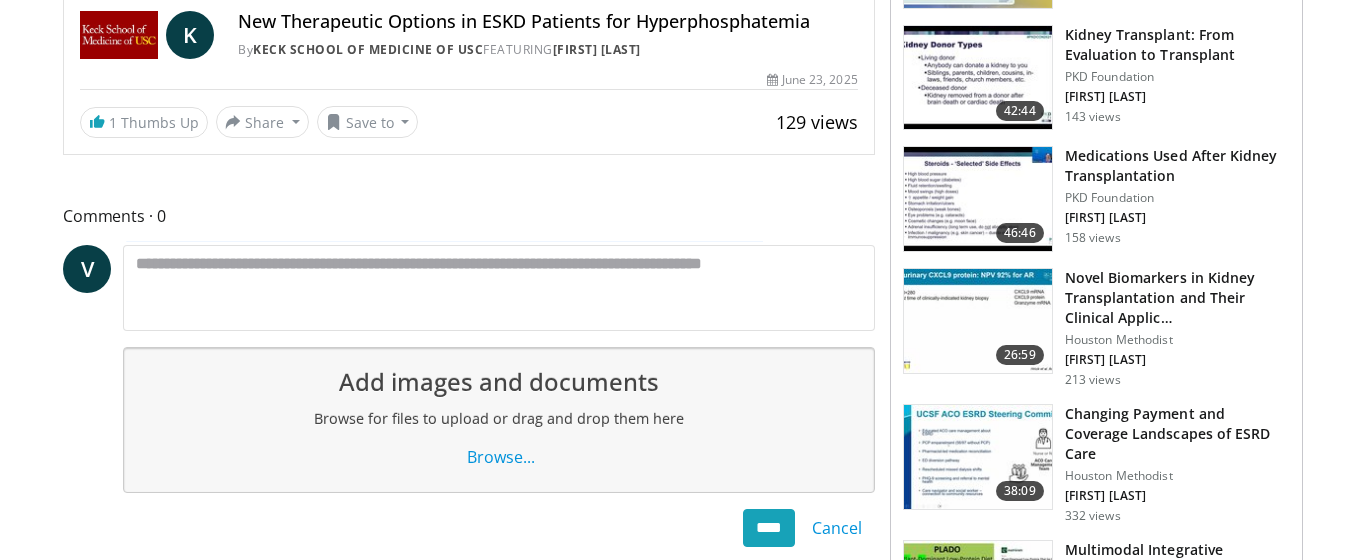 click on "Comments   0" at bounding box center [469, 216] 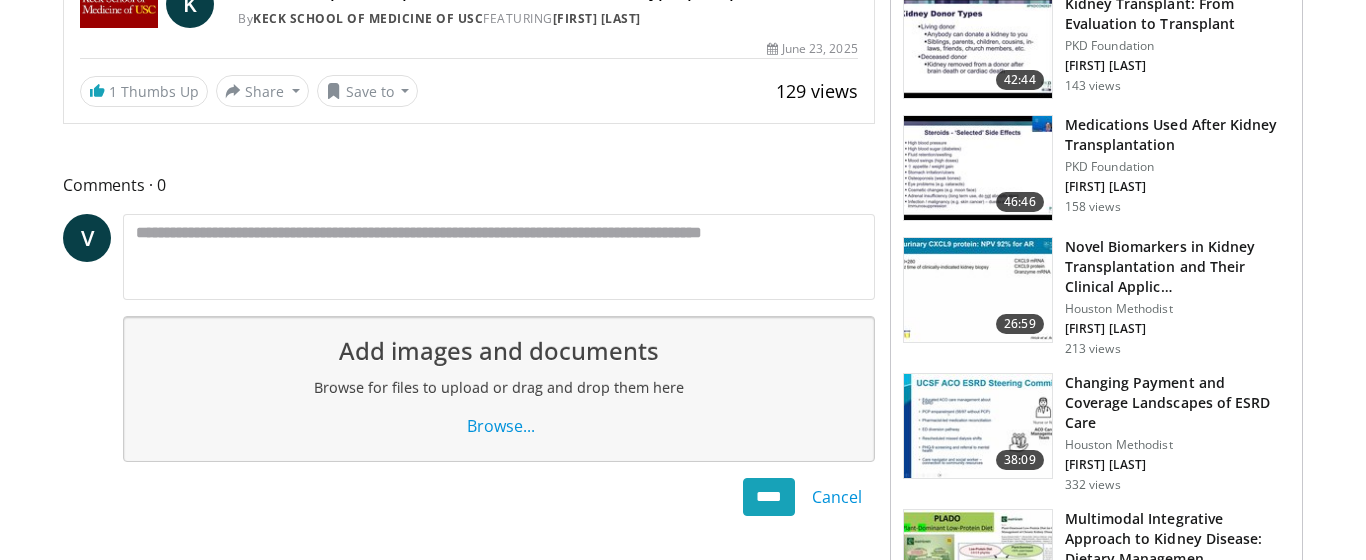 scroll, scrollTop: 696, scrollLeft: 0, axis: vertical 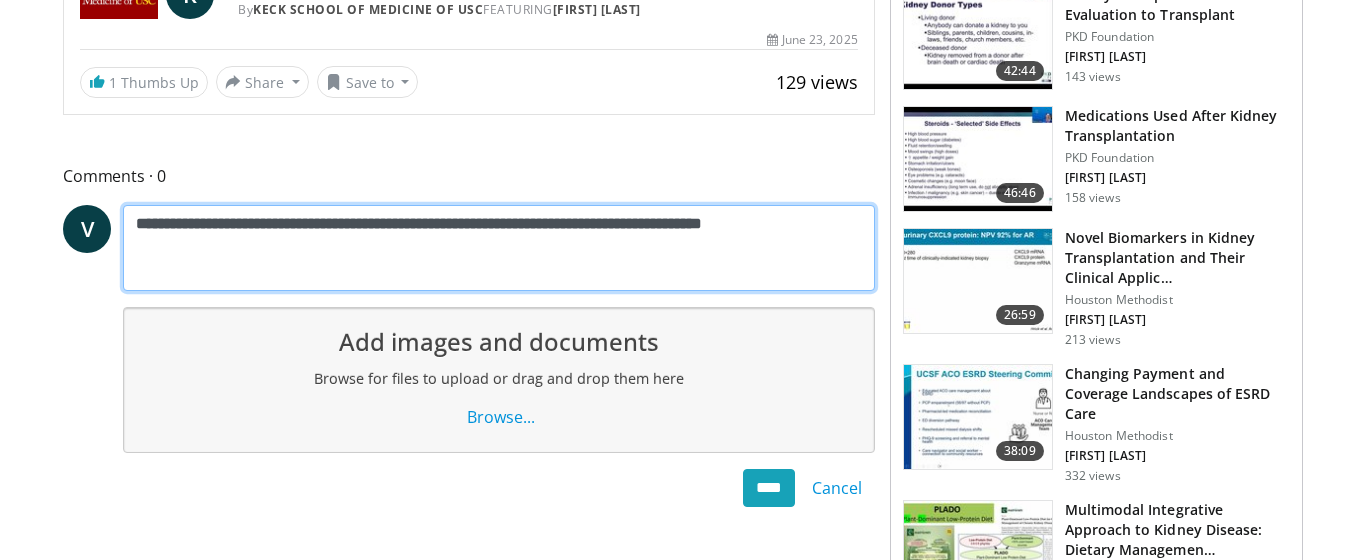 click on "**********" at bounding box center (499, 248) 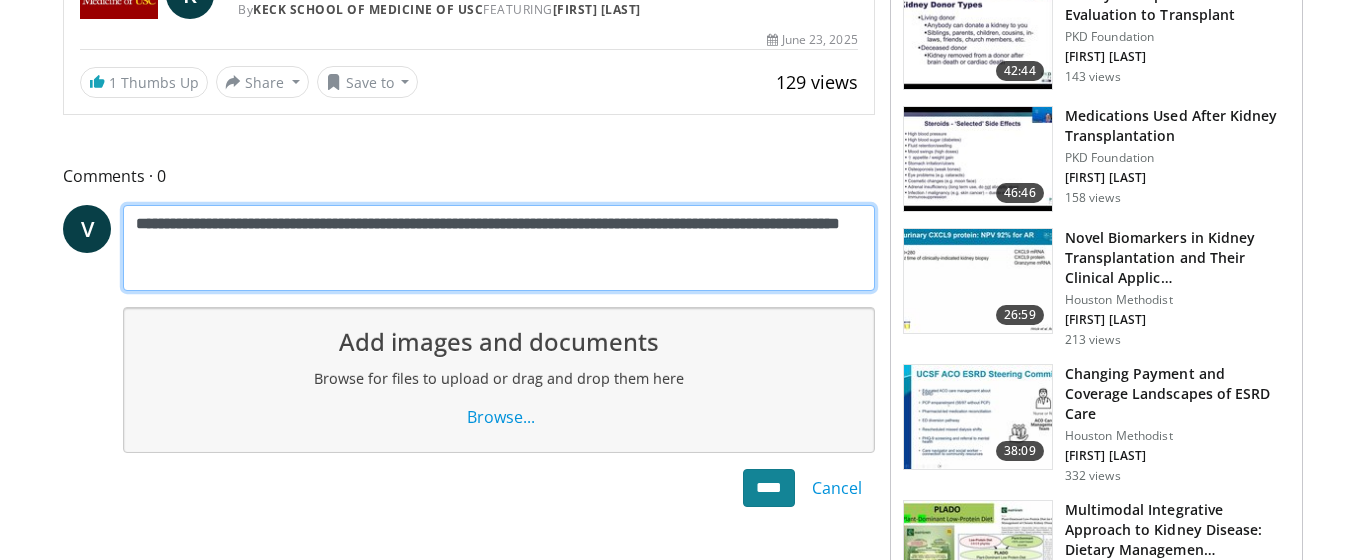 type on "**********" 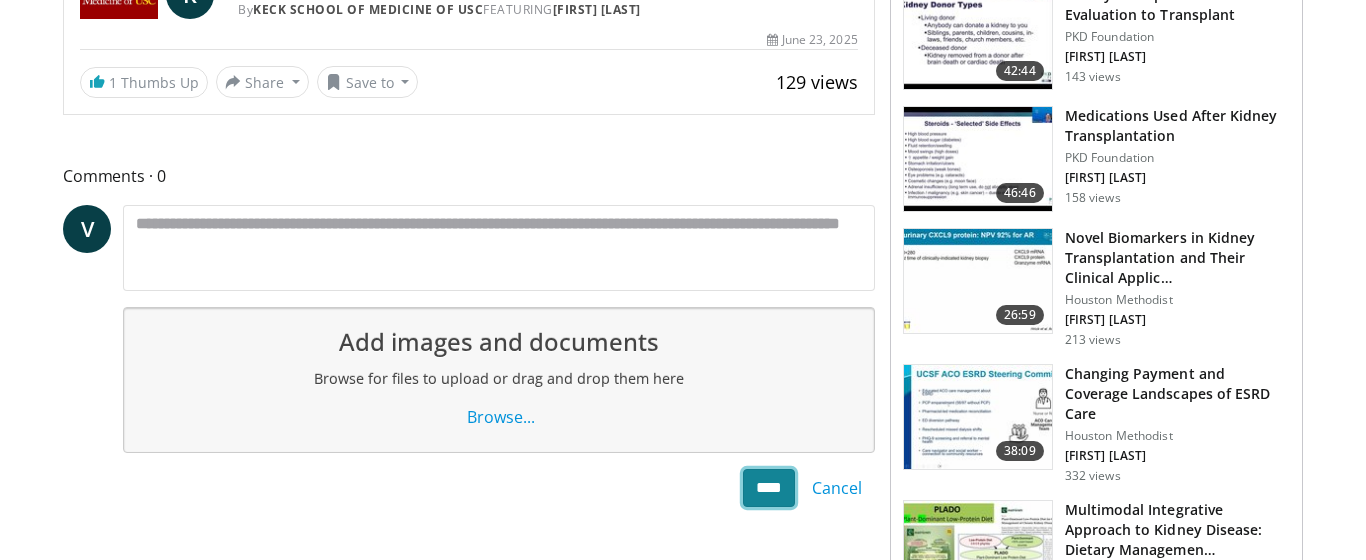 click on "****" at bounding box center (769, 488) 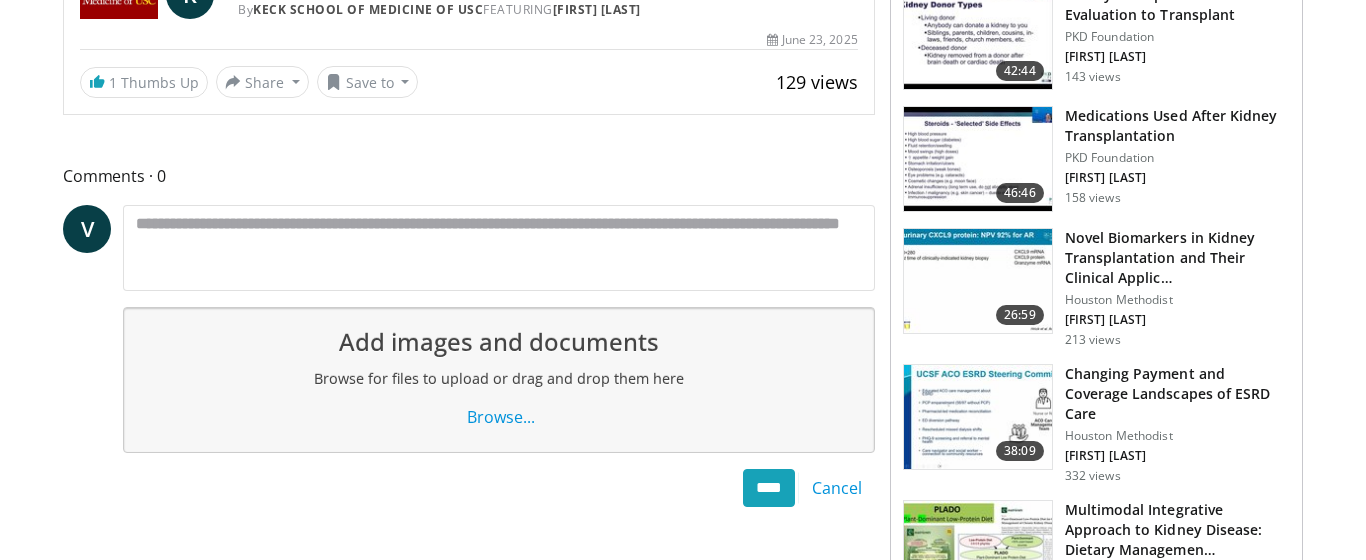 click on "**********" at bounding box center (476, 980) 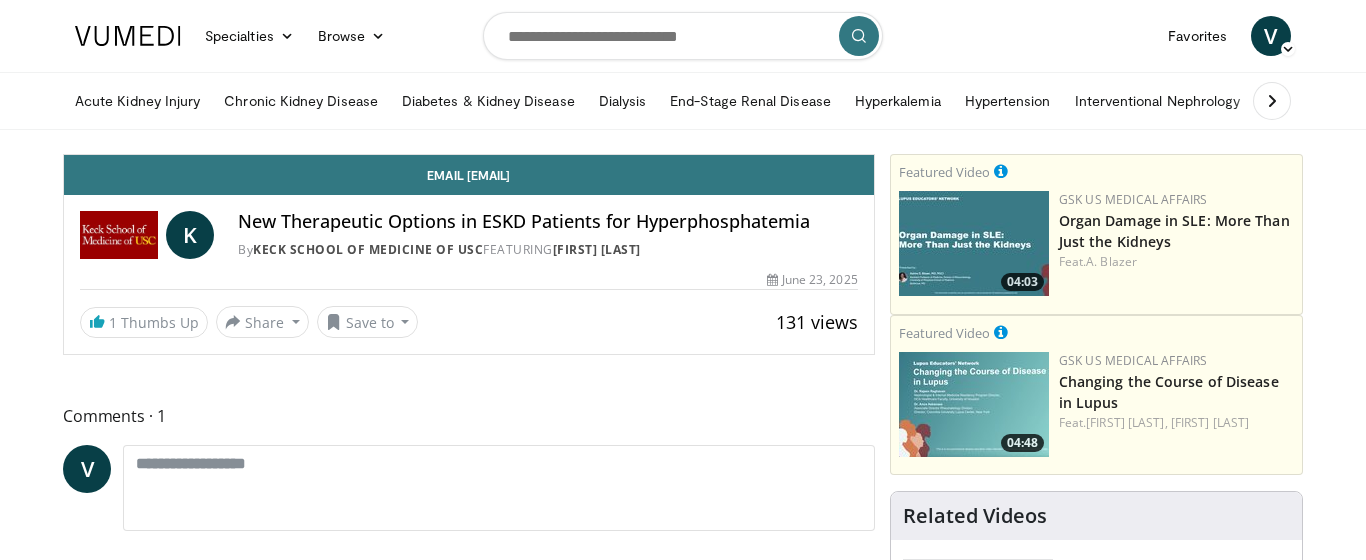 scroll, scrollTop: 0, scrollLeft: 0, axis: both 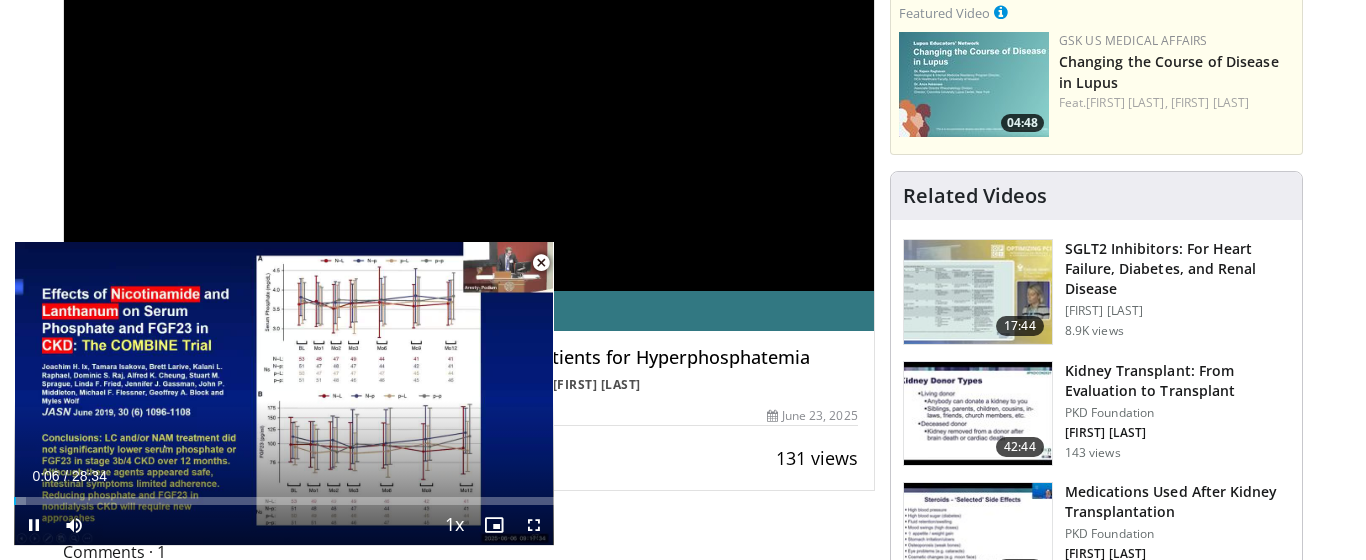 click at bounding box center [541, 263] 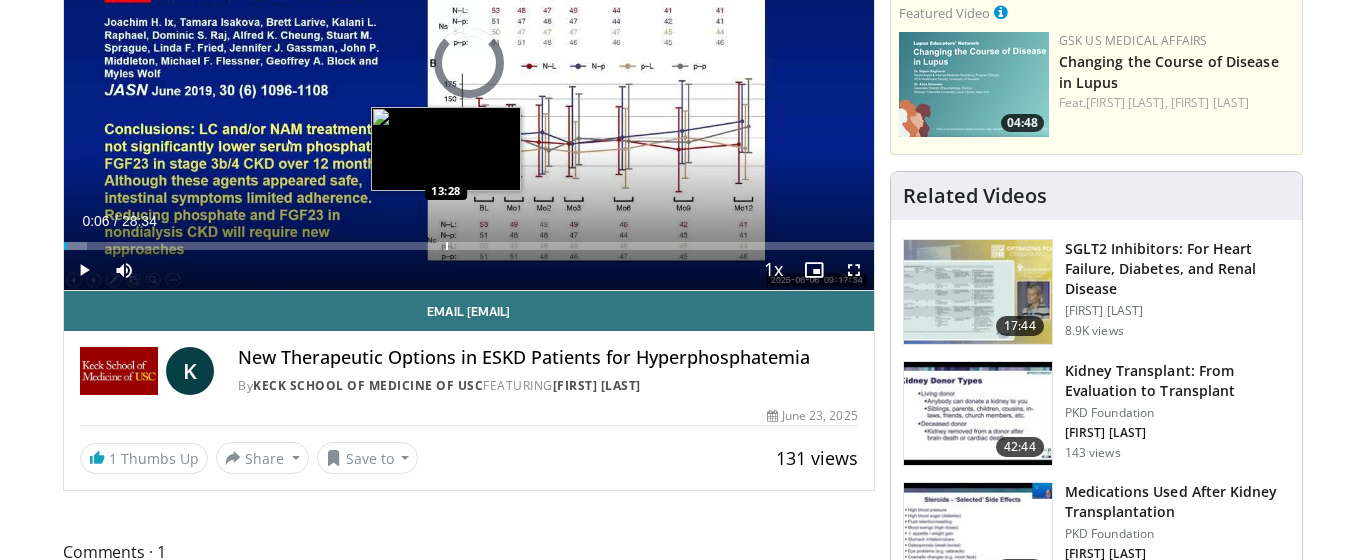 click on "Loaded :  2.89% 00:06 13:28" at bounding box center [469, 240] 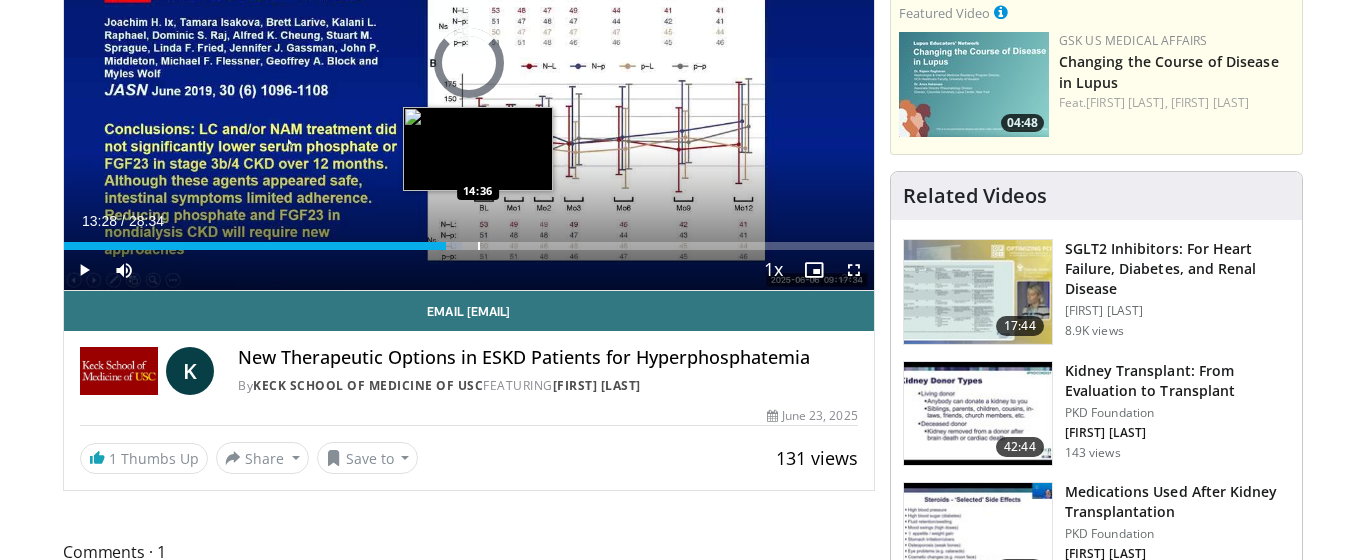 click at bounding box center [479, 246] 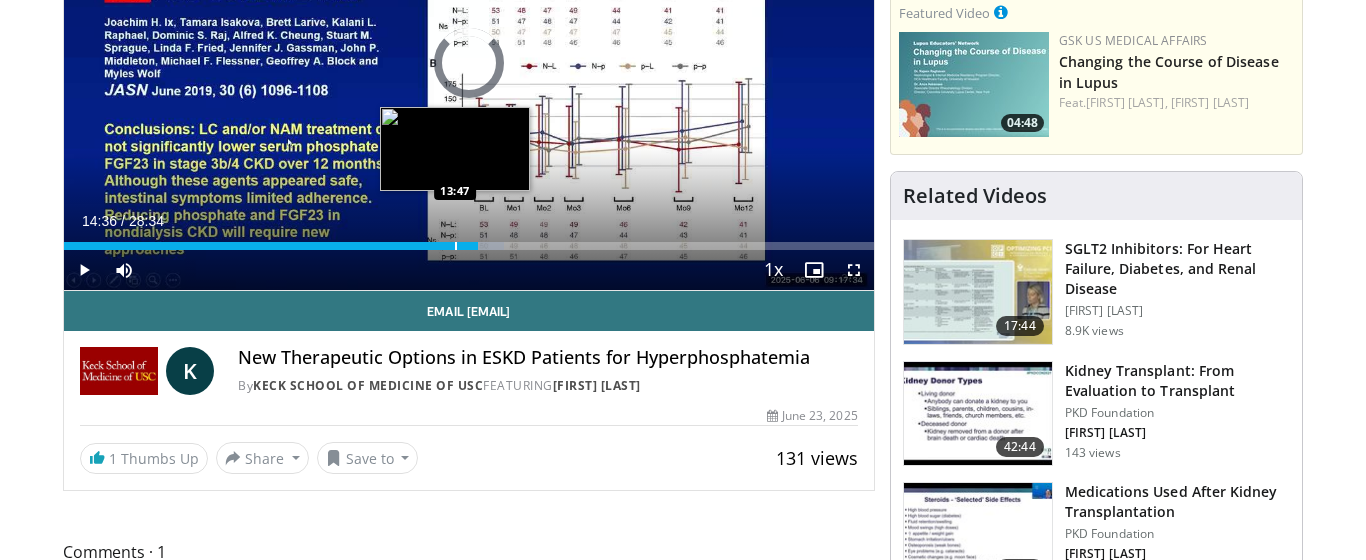 click at bounding box center (456, 246) 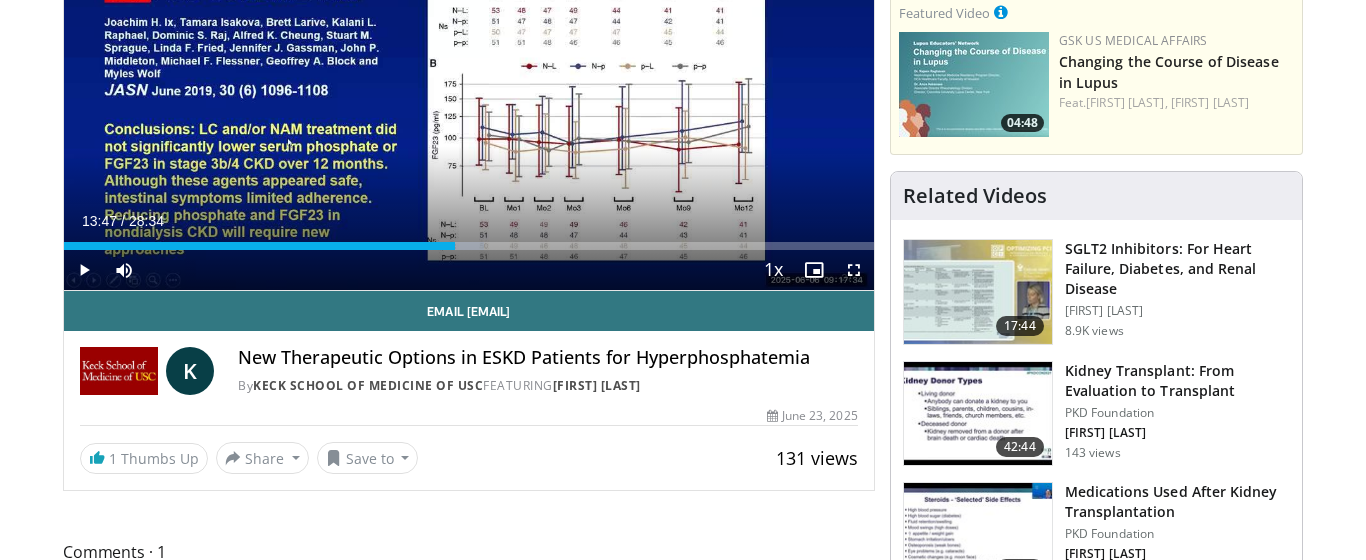 click on "**********" at bounding box center [476, 1364] 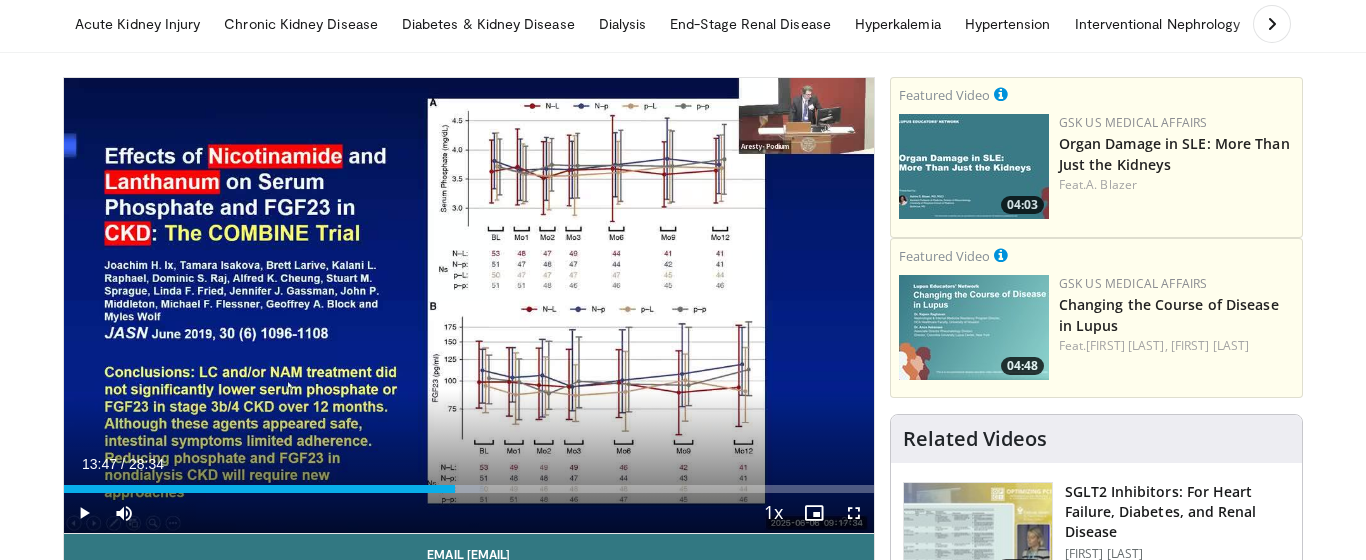 scroll, scrollTop: 80, scrollLeft: 0, axis: vertical 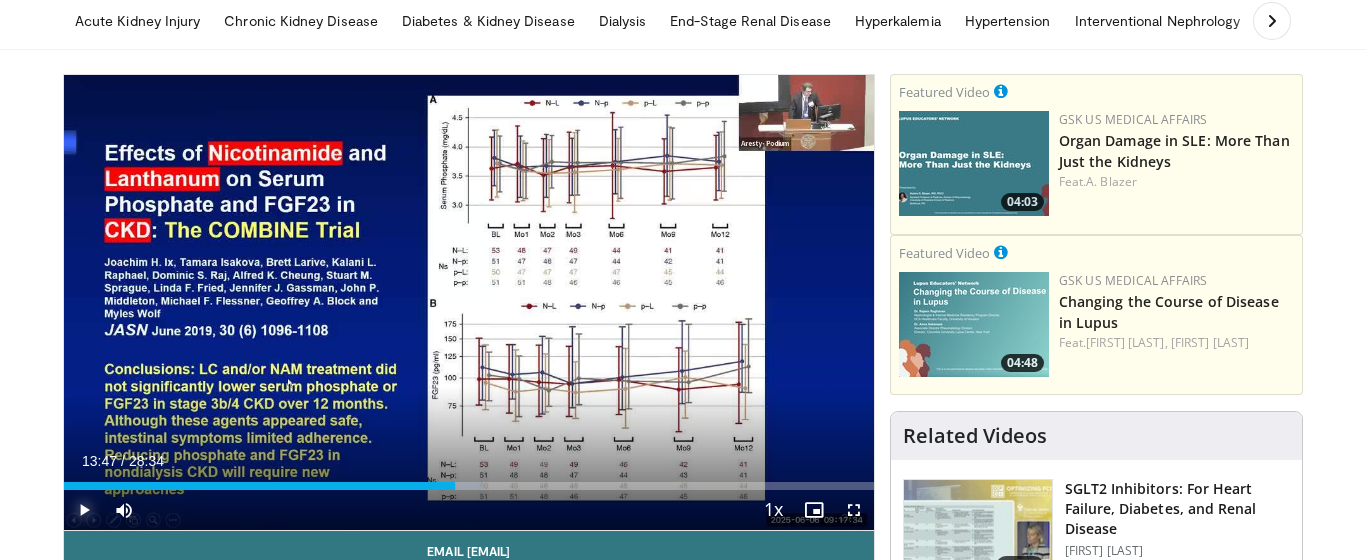 click at bounding box center [84, 510] 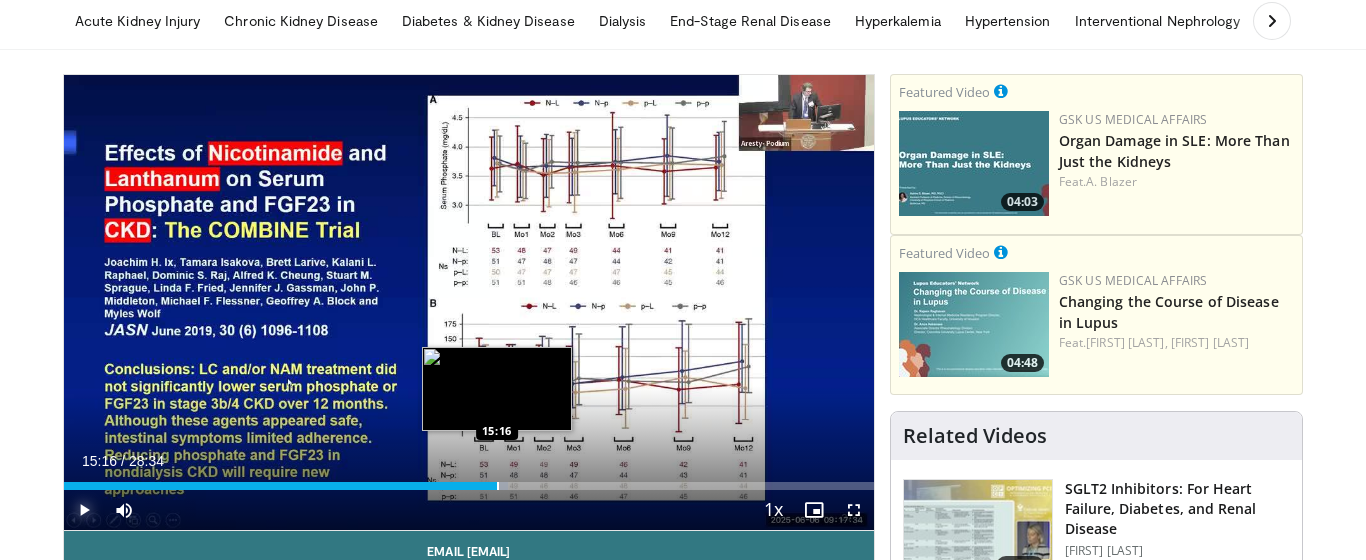 click at bounding box center (498, 486) 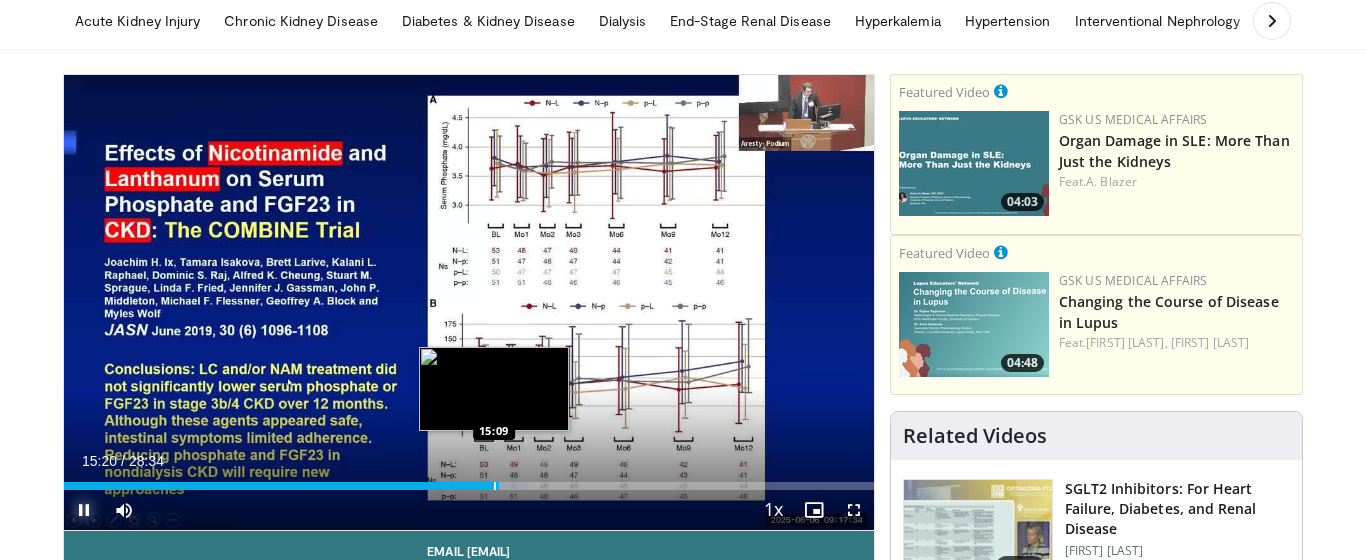 click at bounding box center [495, 486] 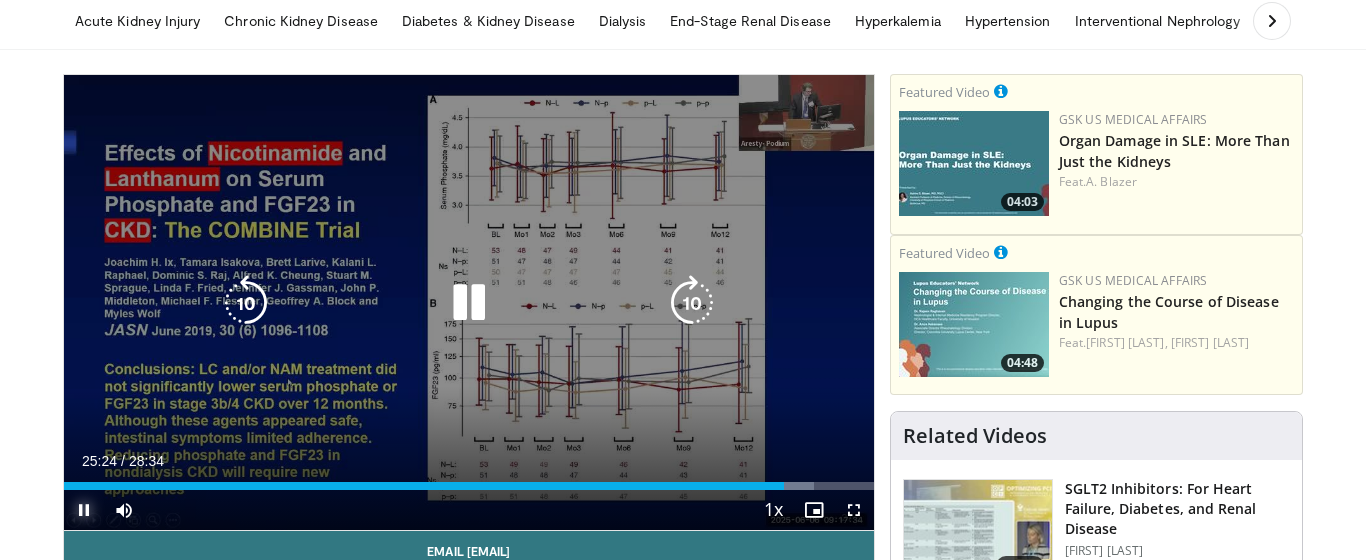 type 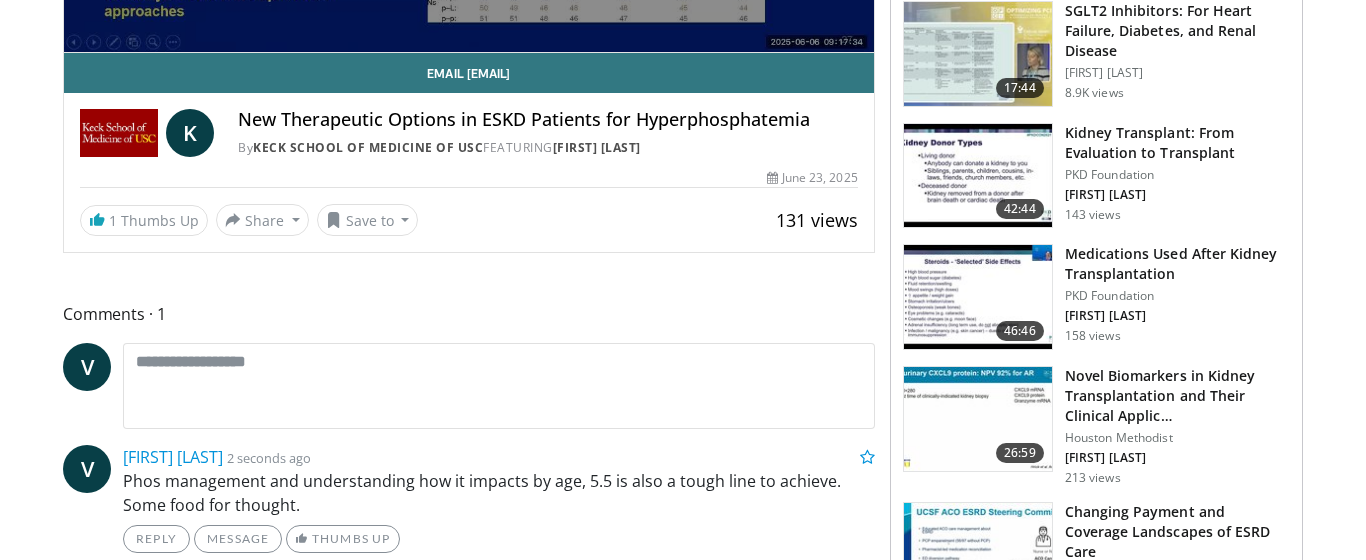 scroll, scrollTop: 560, scrollLeft: 0, axis: vertical 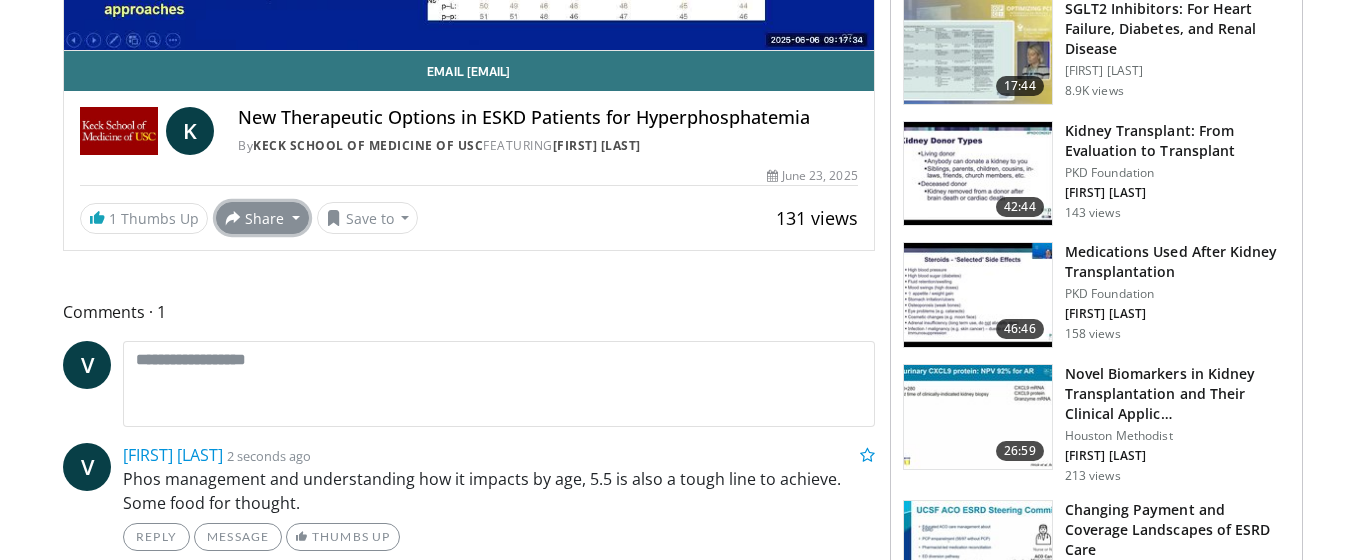 click on "Share" at bounding box center [262, 218] 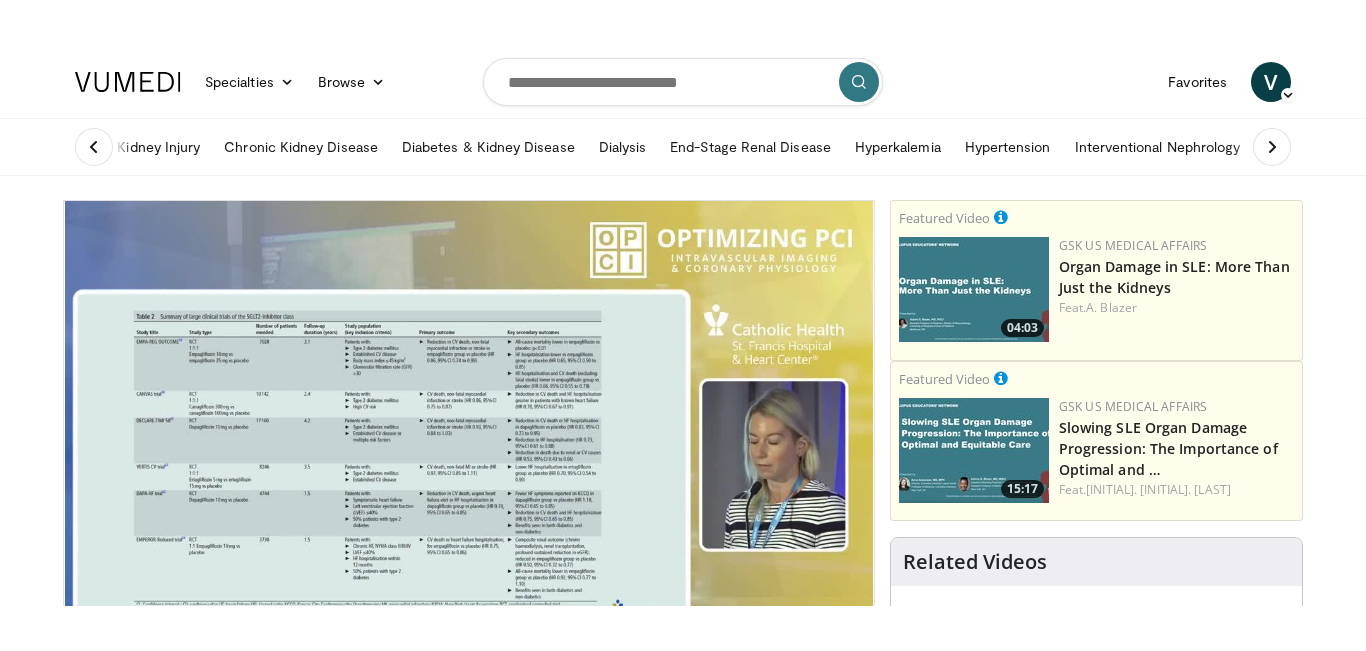 scroll, scrollTop: 0, scrollLeft: 0, axis: both 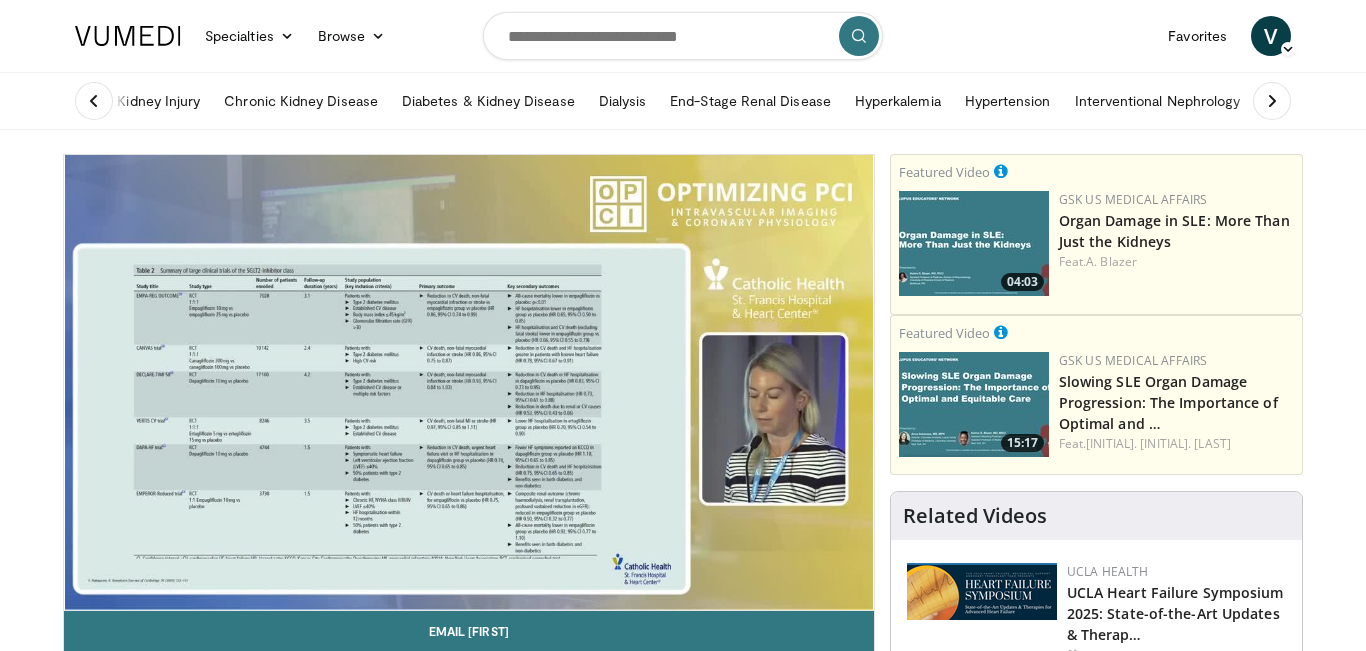 click on "Specialties
Adult & Family Medicine
Allergy, Asthma, Immunology
Anesthesiology
Cardiology
Dental
Dermatology
Endocrinology
Gastroenterology & Hepatology
General Surgery
Hematology & Oncology
Infectious Disease
Nephrology
Neurology
Neurosurgery
Obstetrics & Gynecology
Ophthalmology
Oral Maxillofacial
Orthopaedics
Otolaryngology
Pediatrics
Plastic Surgery
Podiatry
Psychiatry
Pulmonology
Radiation Oncology
Radiology
Rheumatology
Urology" at bounding box center [683, 1959] 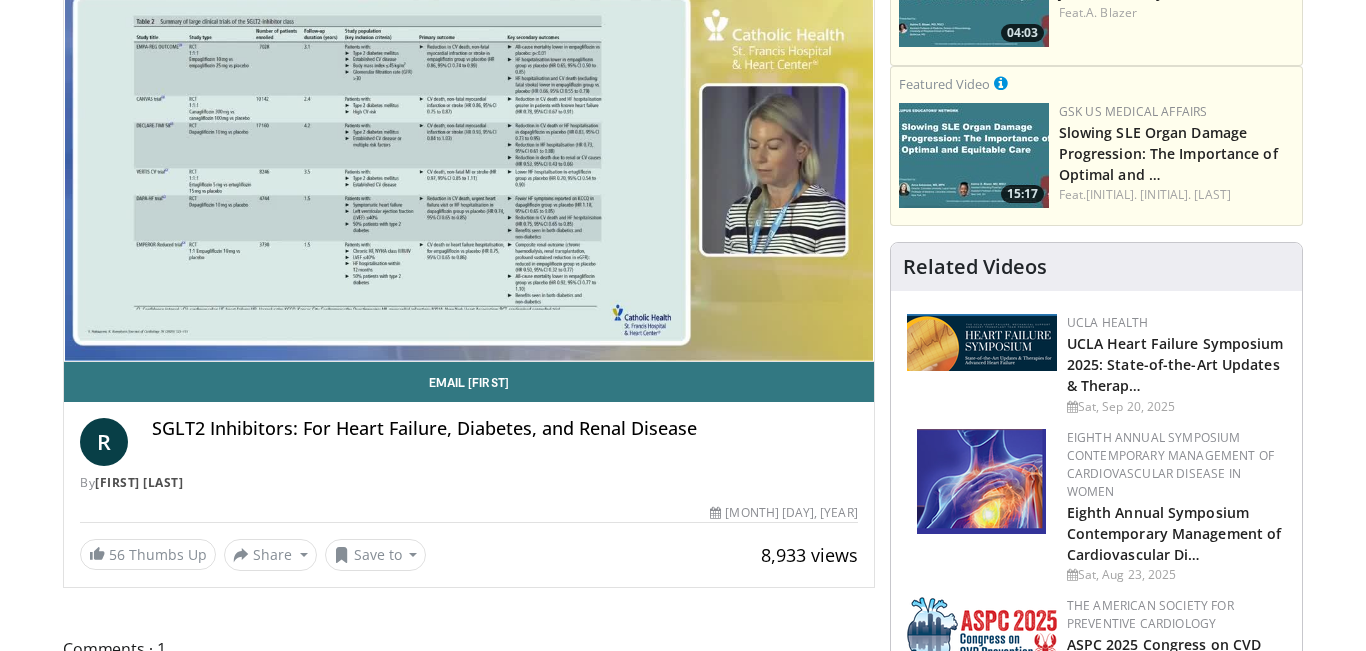 scroll, scrollTop: 280, scrollLeft: 0, axis: vertical 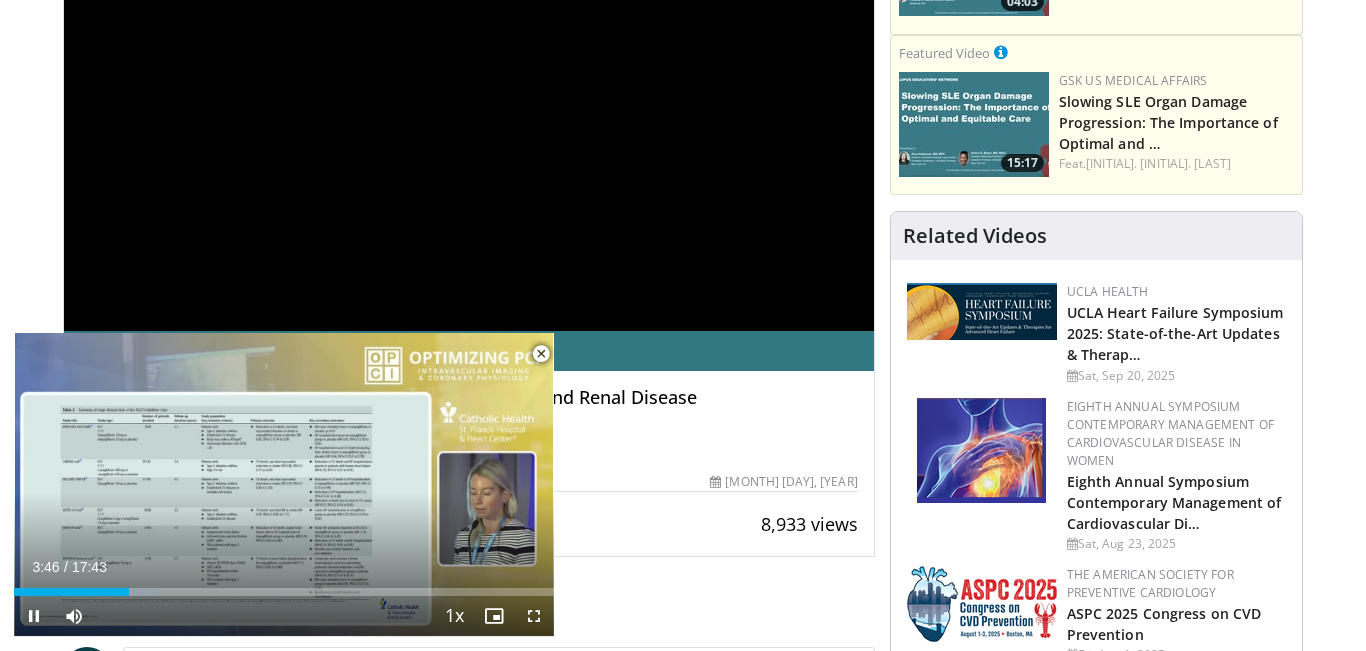 click at bounding box center (541, 354) 